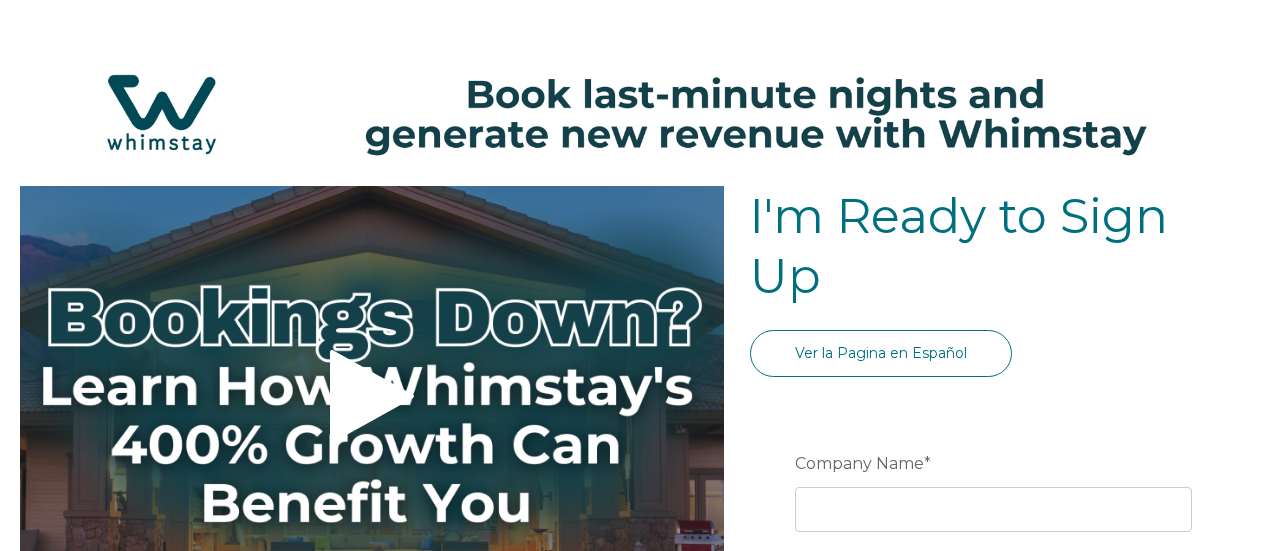 select on "US" 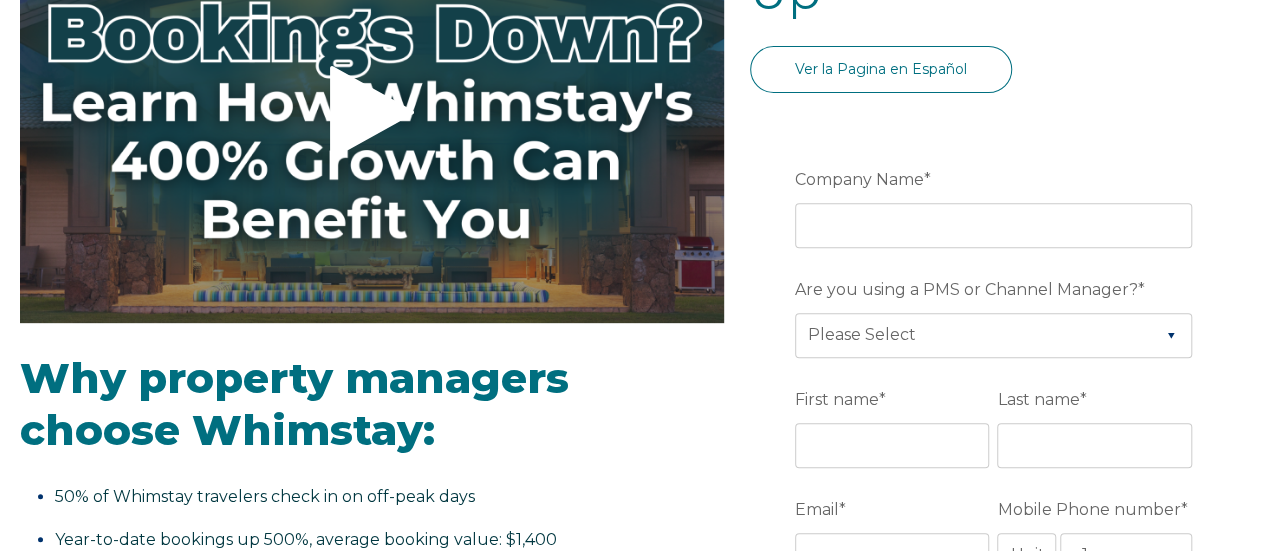 scroll, scrollTop: 276, scrollLeft: 0, axis: vertical 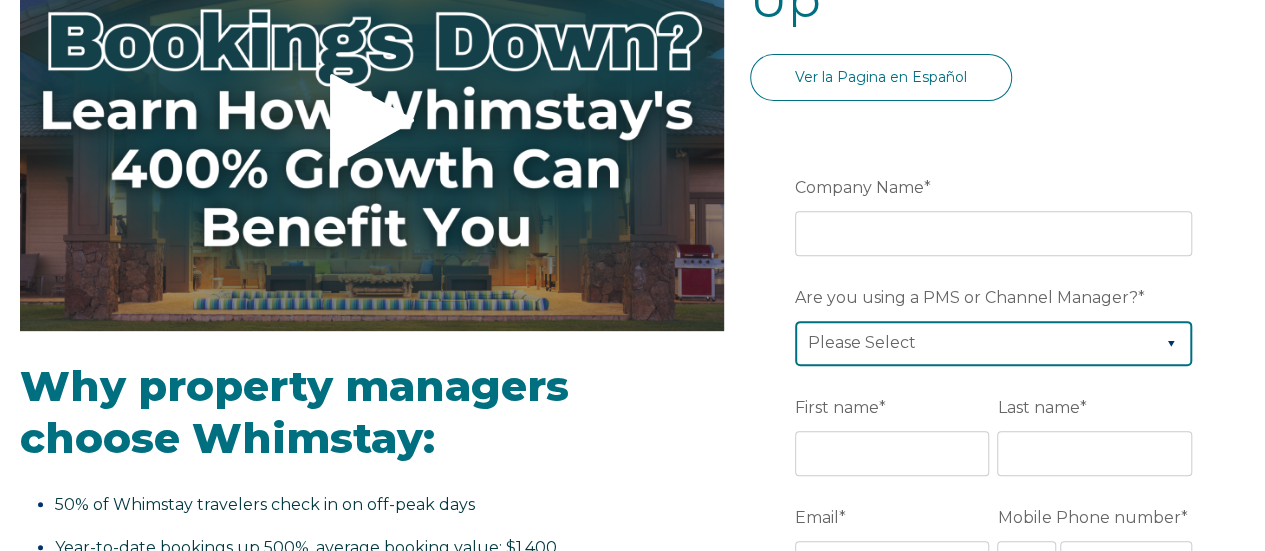 click on "Please Select Barefoot BookingPal Boost Brightside CiiRUS Escapia Guesty Hostaway Hostfully Hostify Lodgify NextPax/NxtBeds OwnerRez PMS or CM Not Listed Rentals United/Quick Connect Streamline Track Airbnb" at bounding box center (993, 343) 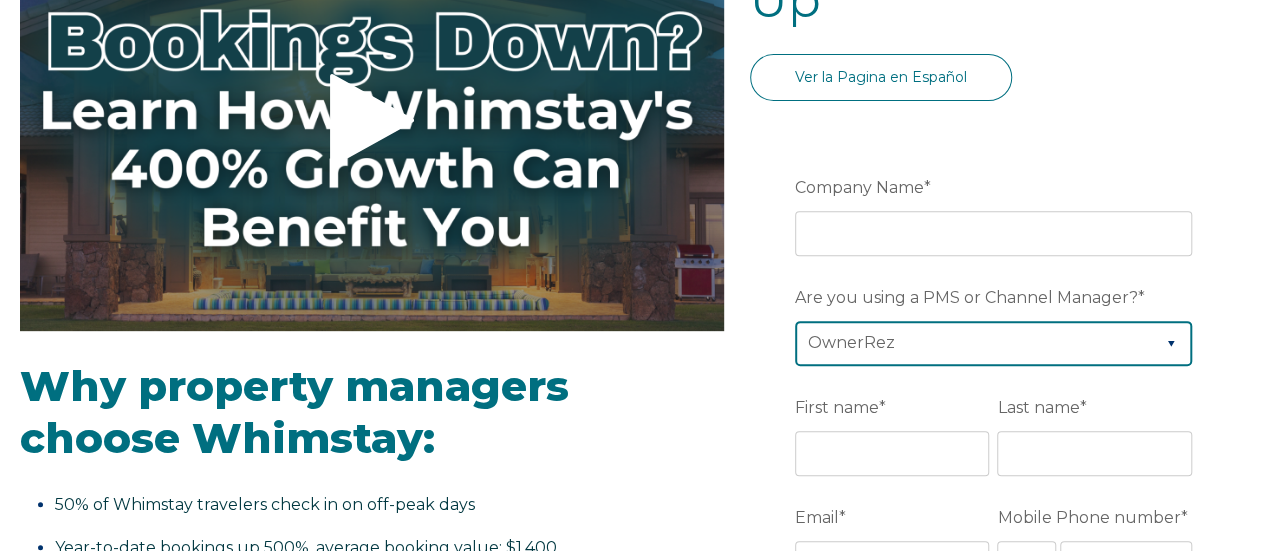 click on "Please Select Barefoot BookingPal Boost Brightside CiiRUS Escapia Guesty Hostaway Hostfully Hostify Lodgify NextPax/NxtBeds OwnerRez PMS or CM Not Listed Rentals United/Quick Connect Streamline Track Airbnb" at bounding box center [993, 343] 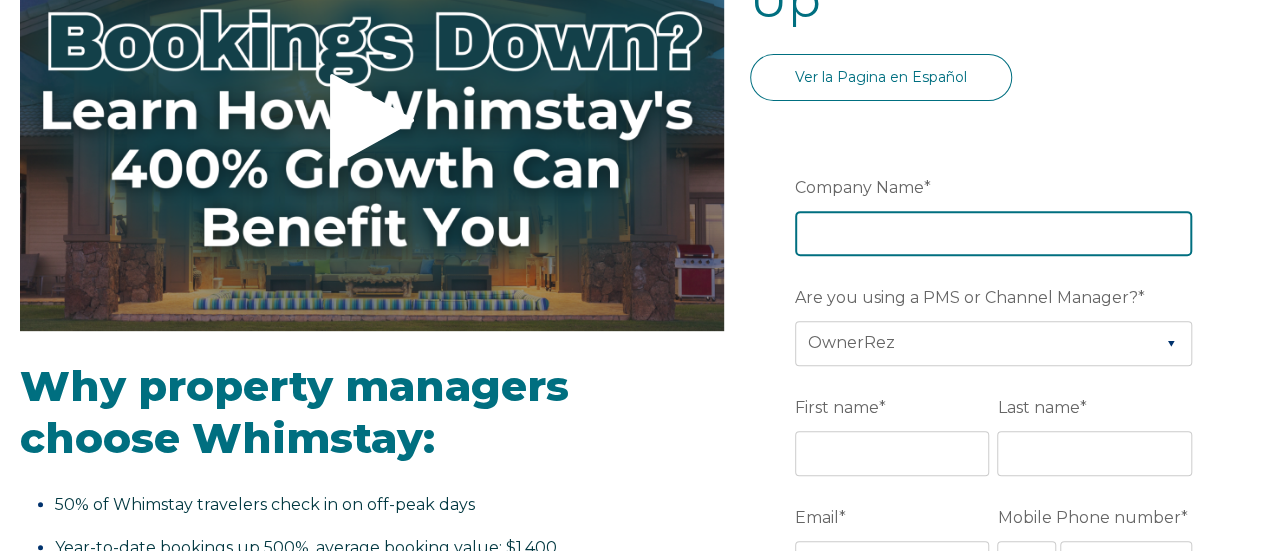 click on "Company Name *" at bounding box center [993, 233] 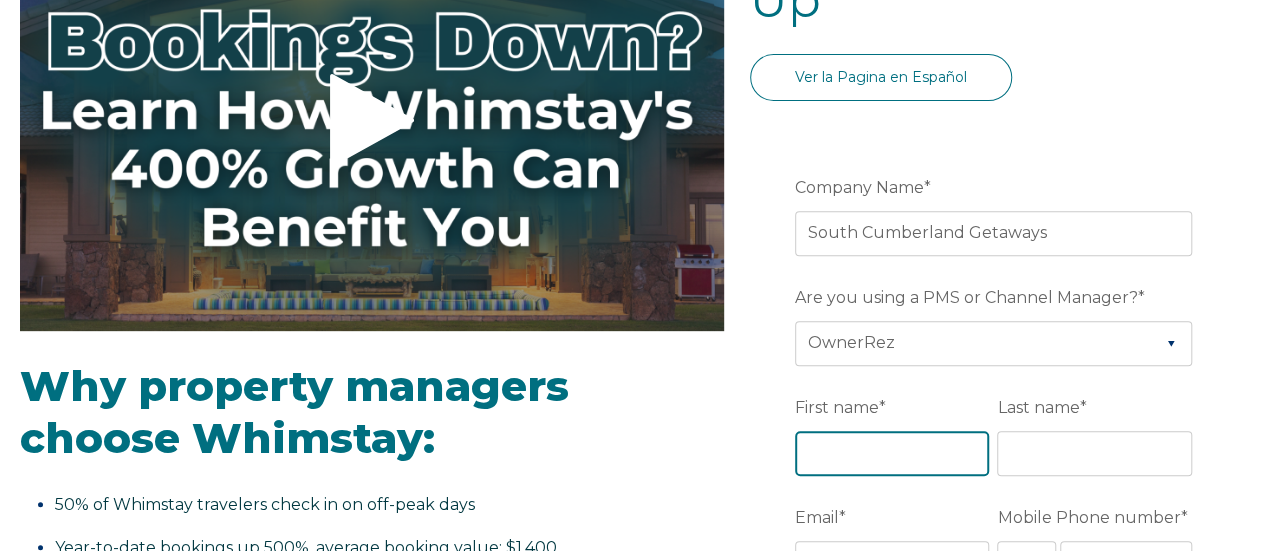 type on "Joe" 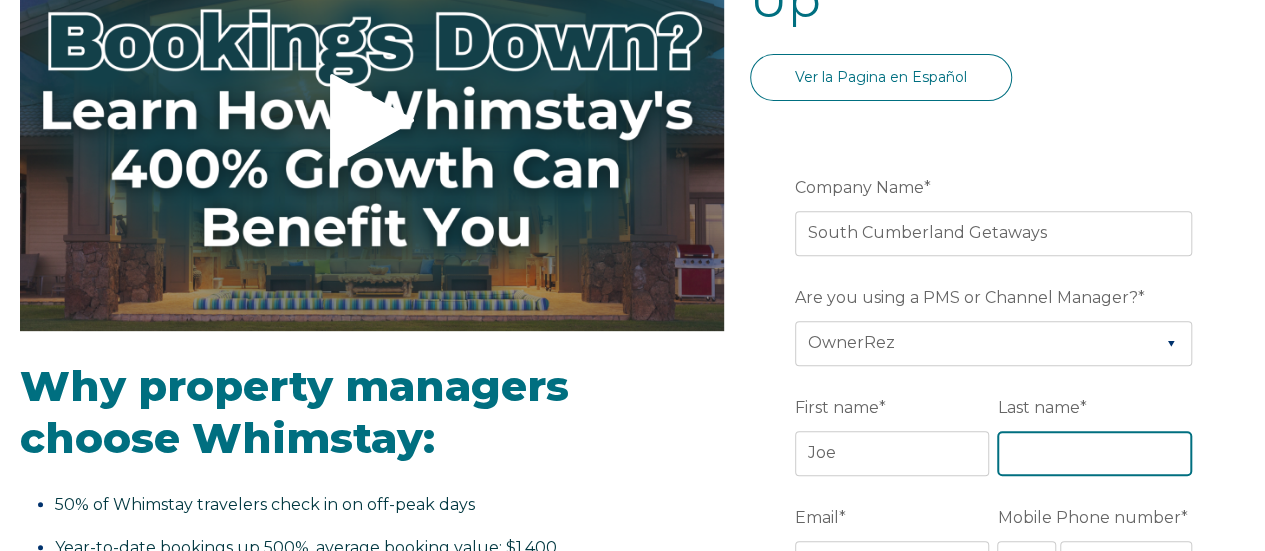 type on "Gray" 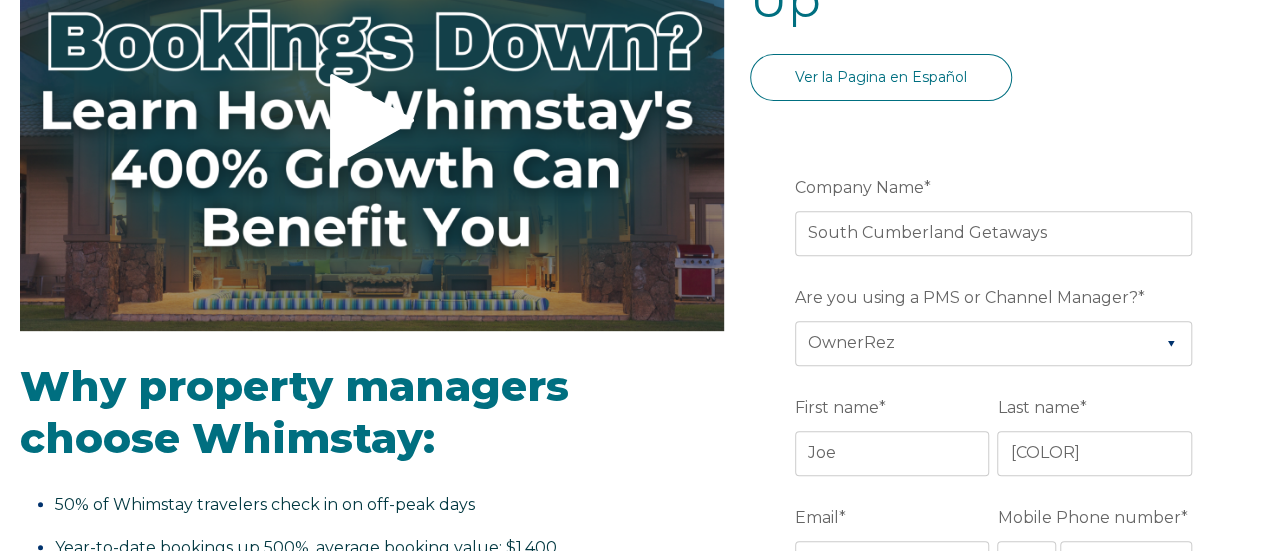 type on "COALMONT" 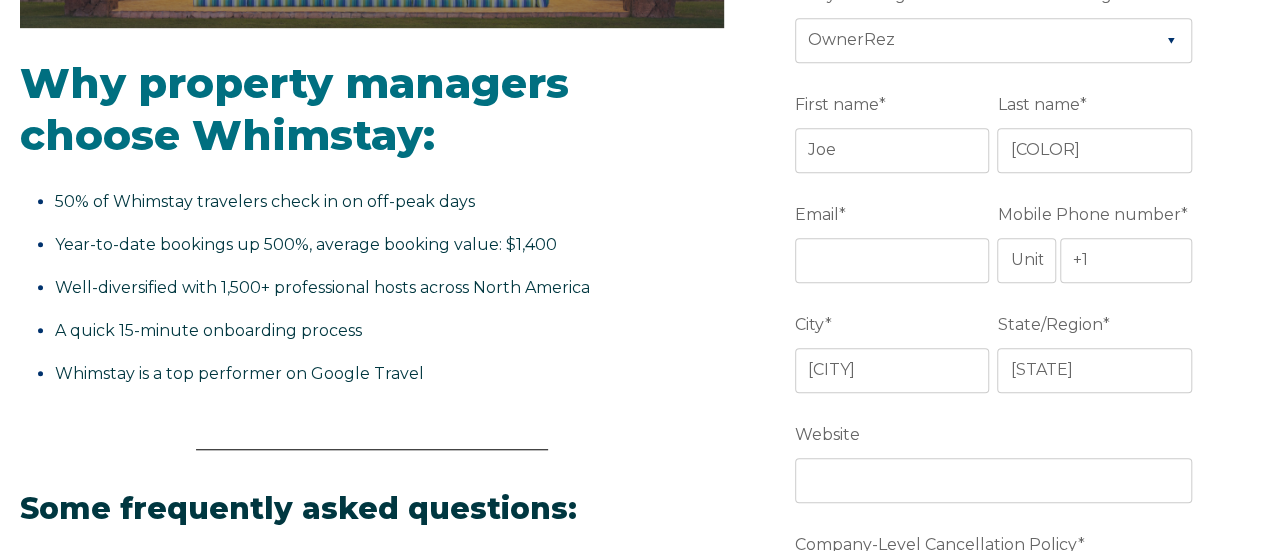 scroll, scrollTop: 580, scrollLeft: 0, axis: vertical 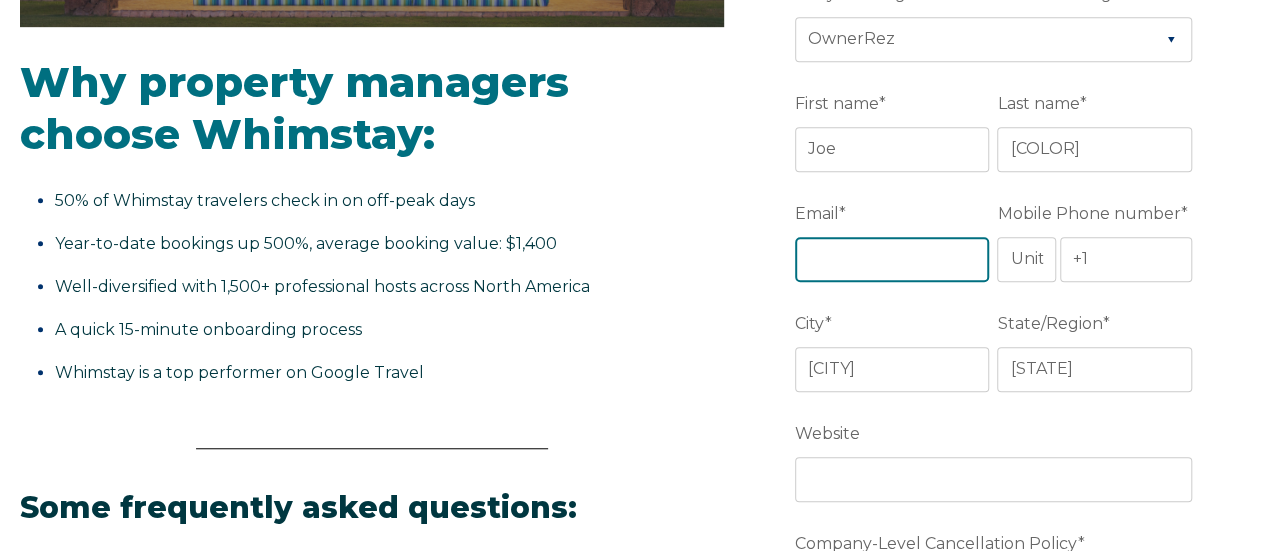 click on "Email *" at bounding box center [892, 259] 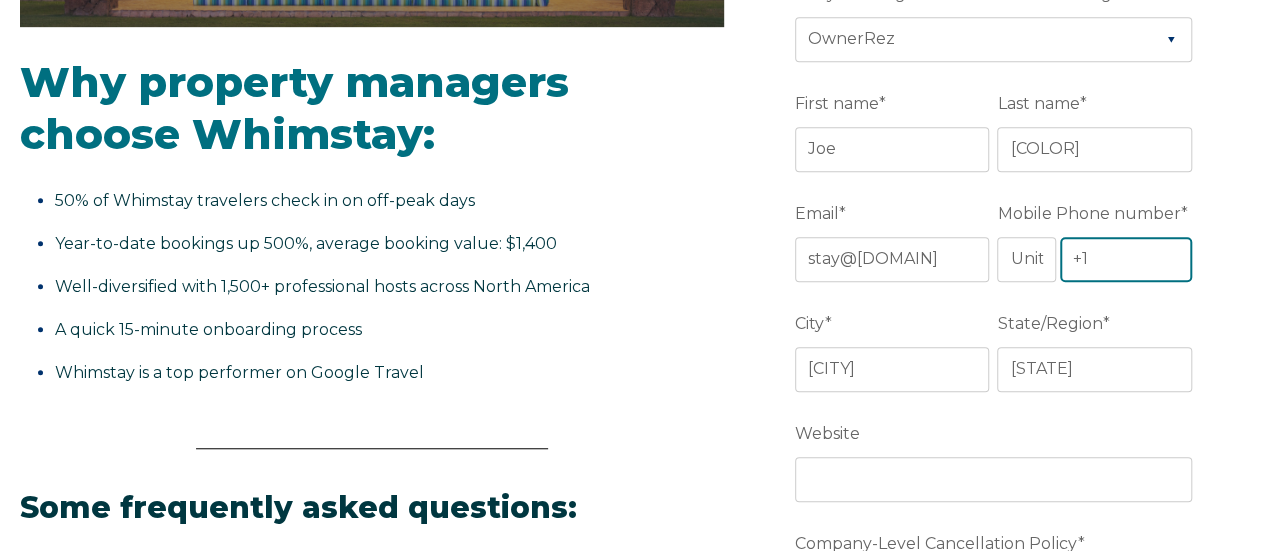 click on "+1" at bounding box center (1126, 259) 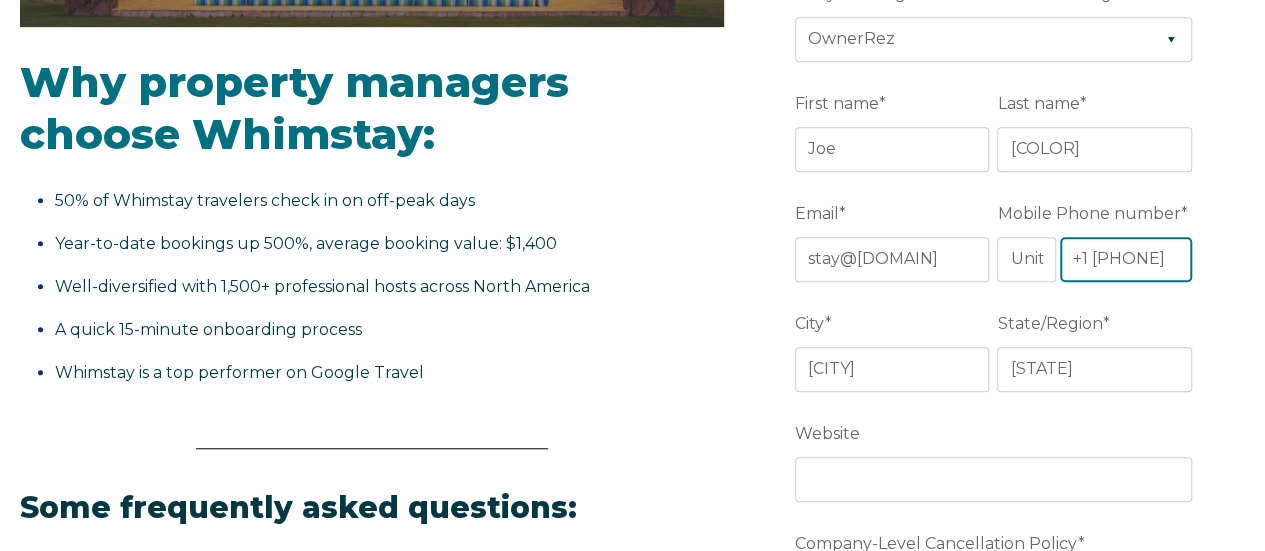 scroll, scrollTop: 0, scrollLeft: 7, axis: horizontal 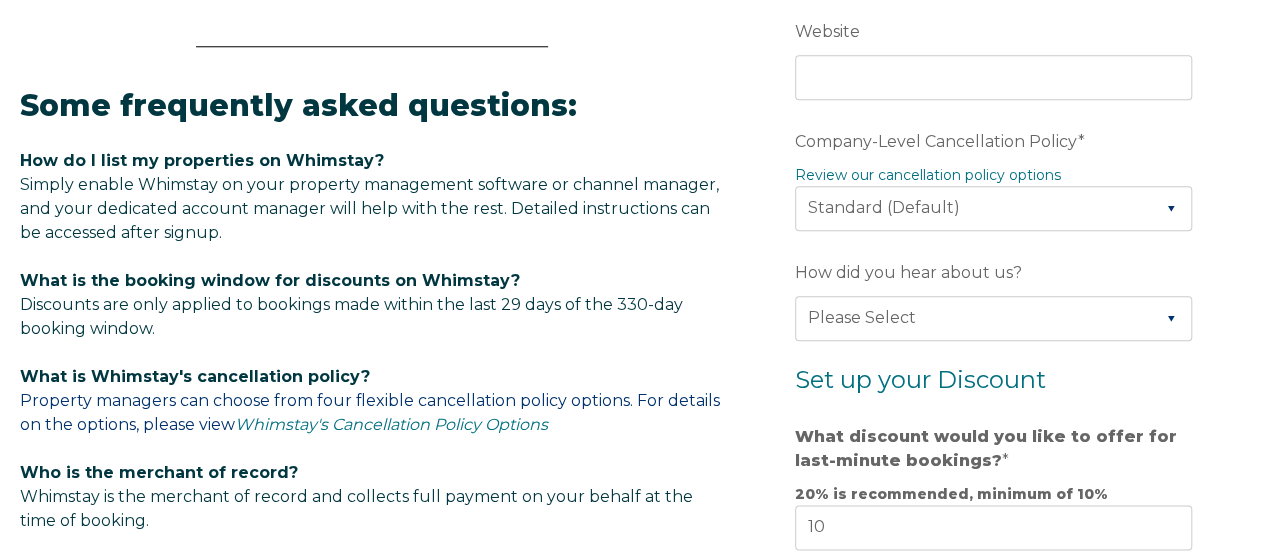 type on "+1 9318007360" 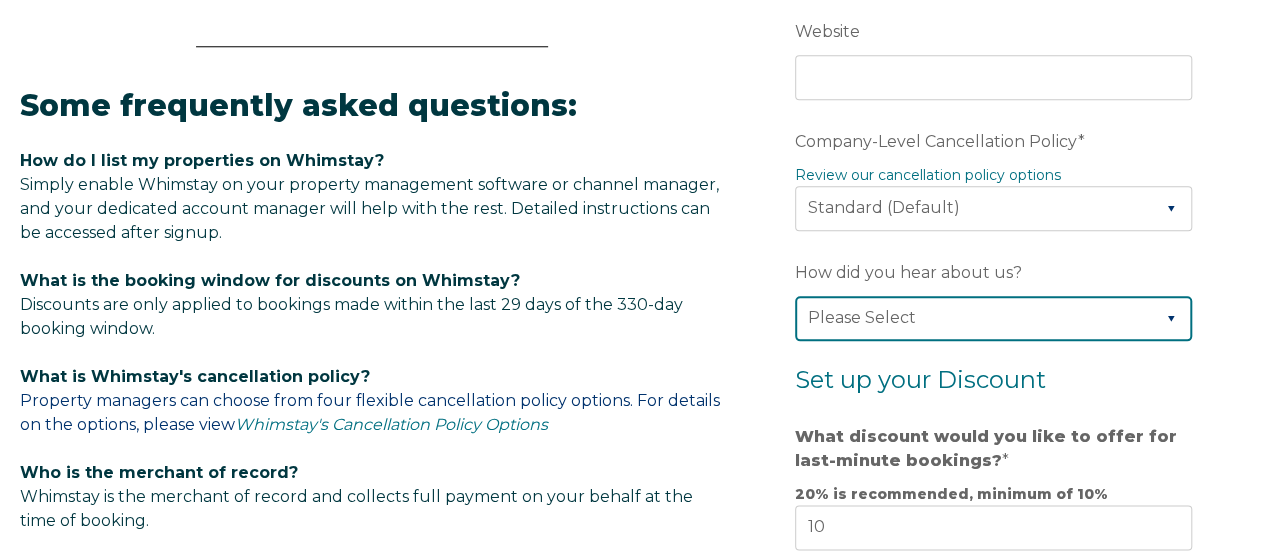 scroll, scrollTop: 0, scrollLeft: 0, axis: both 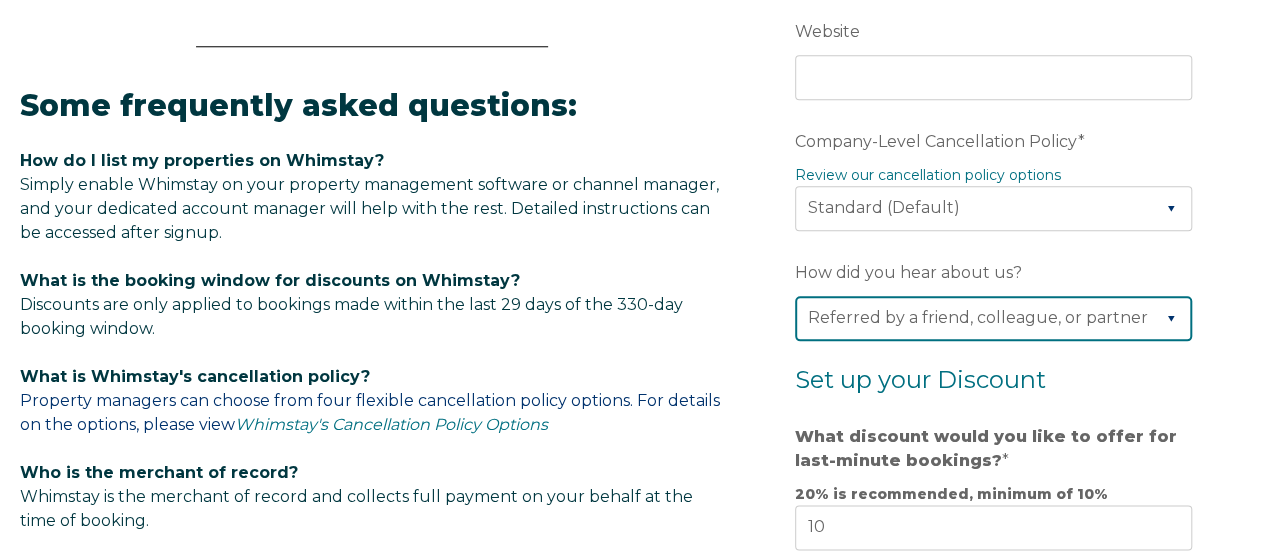 click on "Please Select Found Whimstay through a Google search Direct outreach from a Whimstay team member Saw Whimstay on social media Referred by a friend, colleague, or partner Discovered Whimstay at an event or conference Heard about Whimstay on a podcast Other" at bounding box center (993, 318) 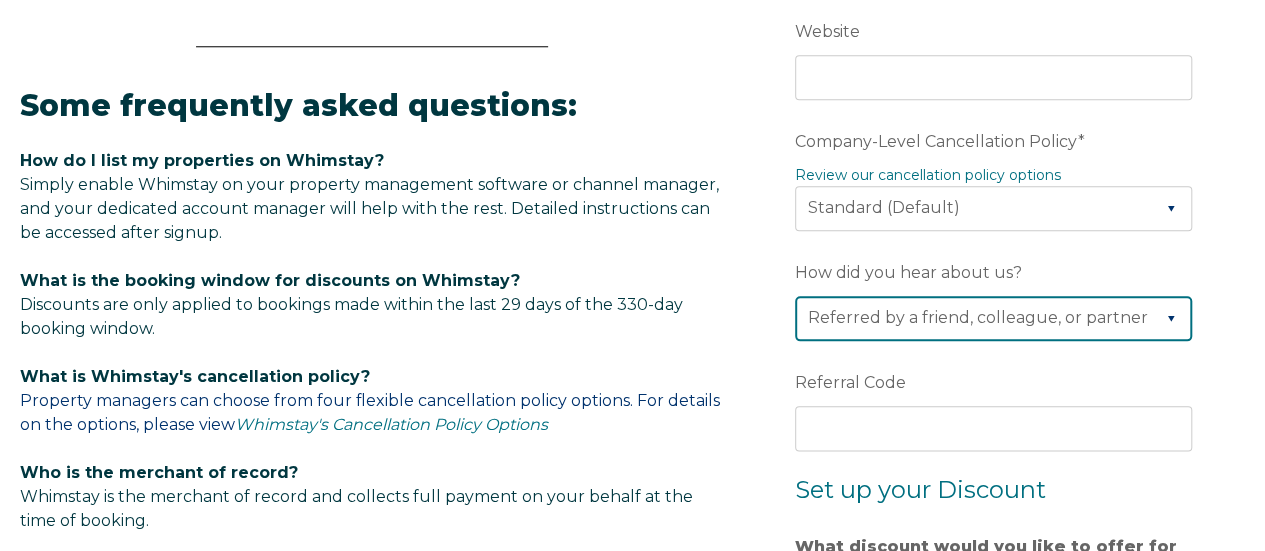 click on "Please Select Found Whimstay through a Google search Direct outreach from a Whimstay team member Saw Whimstay on social media Referred by a friend, colleague, or partner Discovered Whimstay at an event or conference Heard about Whimstay on a podcast Other" at bounding box center (993, 318) 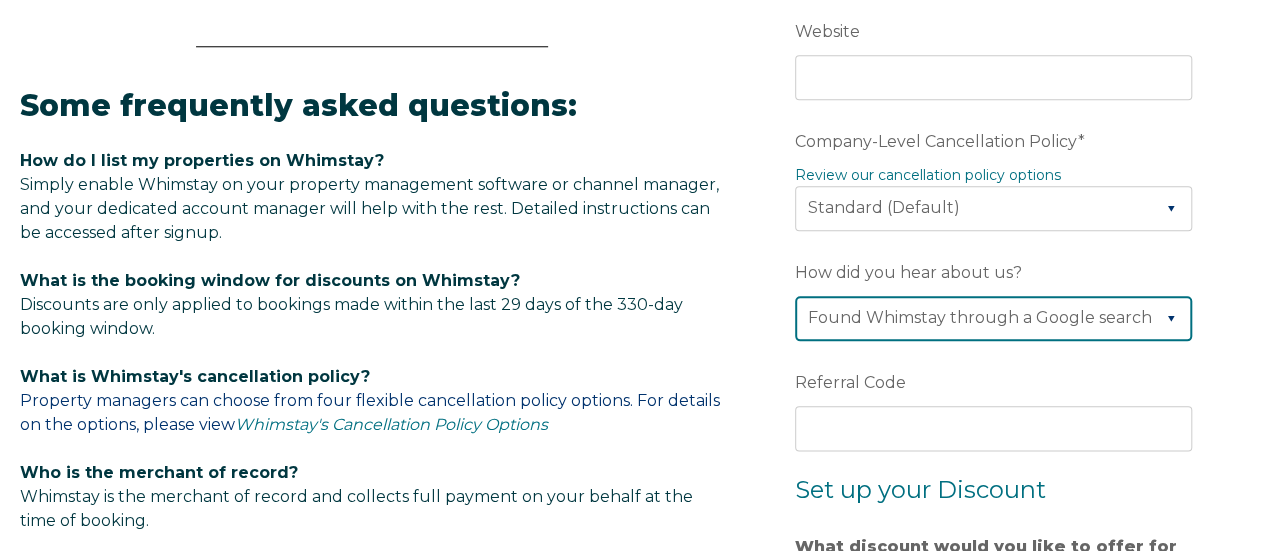 click on "Please Select Found Whimstay through a Google search Direct outreach from a Whimstay team member Saw Whimstay on social media Referred by a friend, colleague, or partner Discovered Whimstay at an event or conference Heard about Whimstay on a podcast Other" at bounding box center [993, 318] 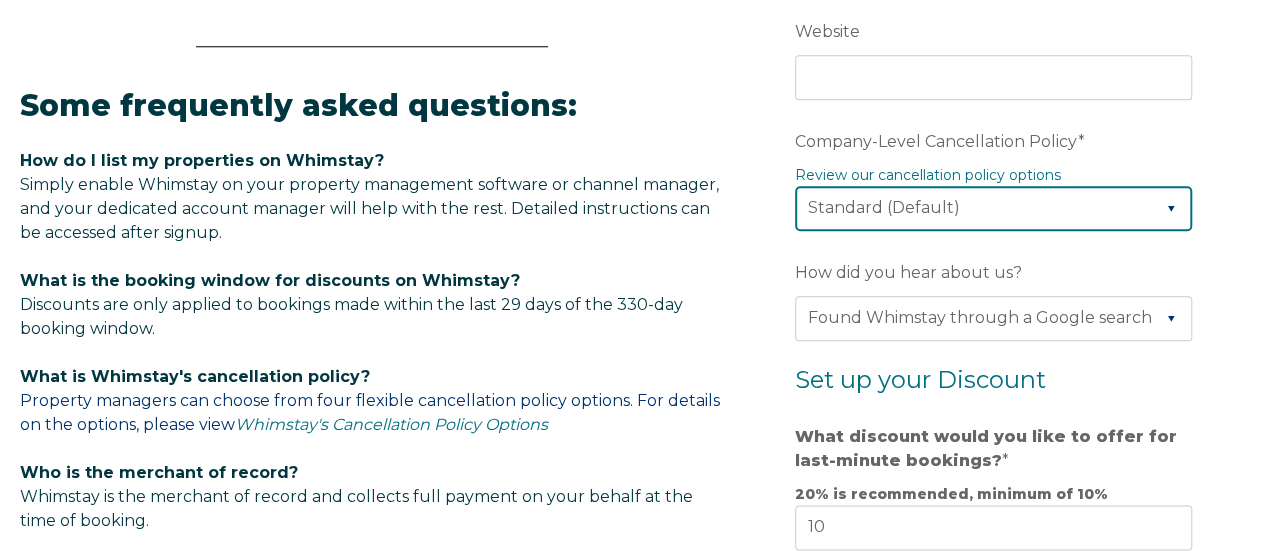 click on "Please Select Partial Standard (Default) Moderate Strict" at bounding box center (993, 208) 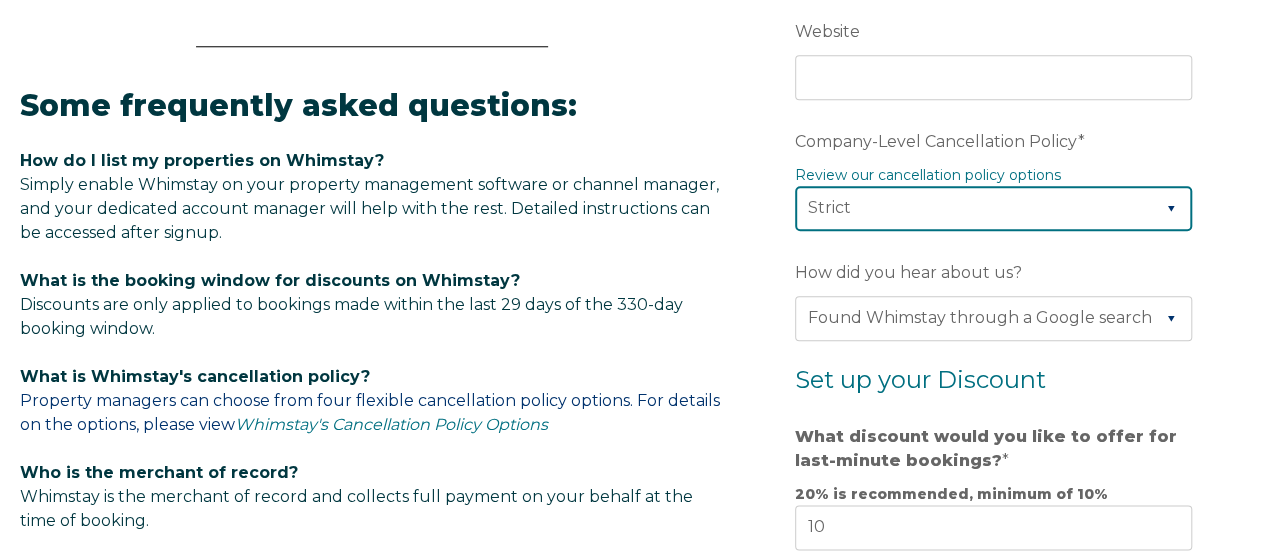 click on "Please Select Partial Standard (Default) Moderate Strict" at bounding box center (993, 208) 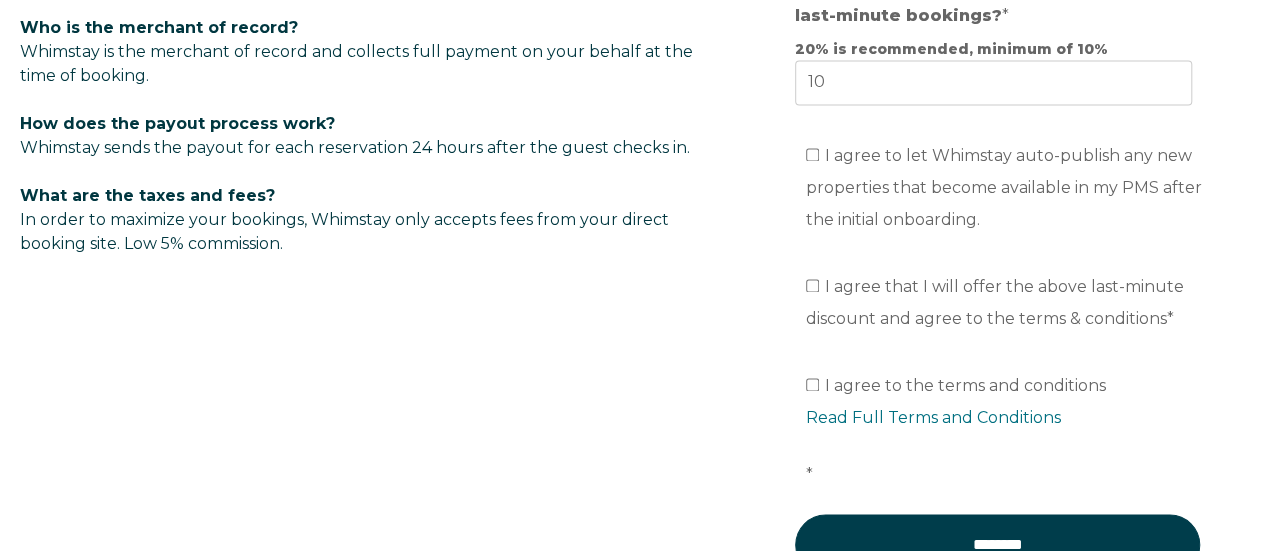 scroll, scrollTop: 1429, scrollLeft: 0, axis: vertical 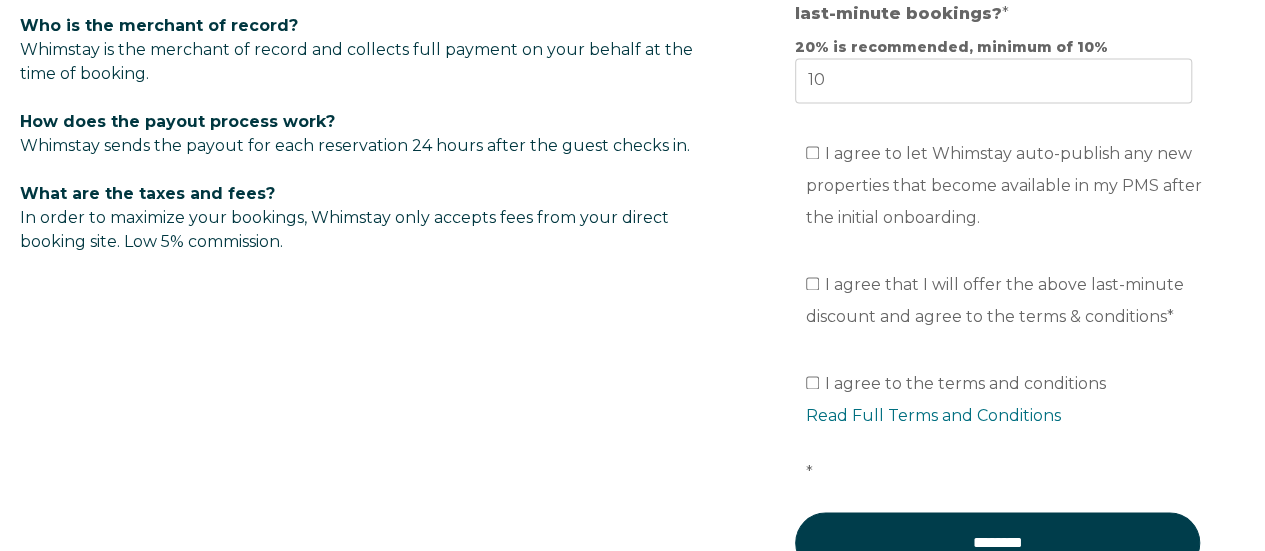 click on "I agree to let Whimstay auto-publish any new properties that become available in my PMS after the initial onboarding." at bounding box center [997, 192] 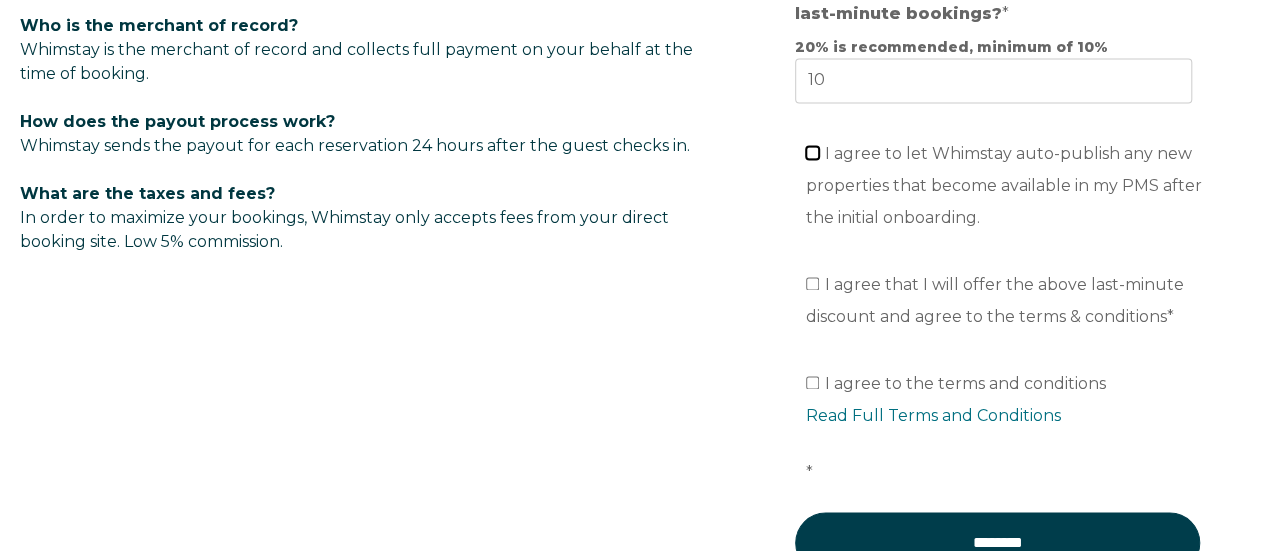 click on "I agree to let Whimstay auto-publish any new properties that become available in my PMS after the initial onboarding." at bounding box center (812, 152) 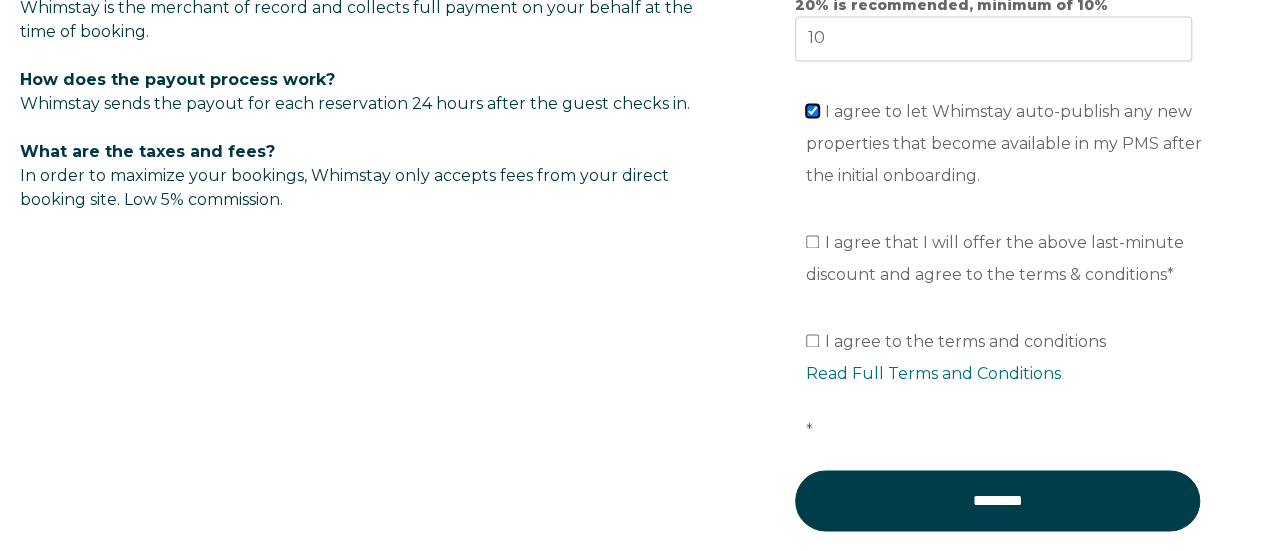 scroll, scrollTop: 1472, scrollLeft: 0, axis: vertical 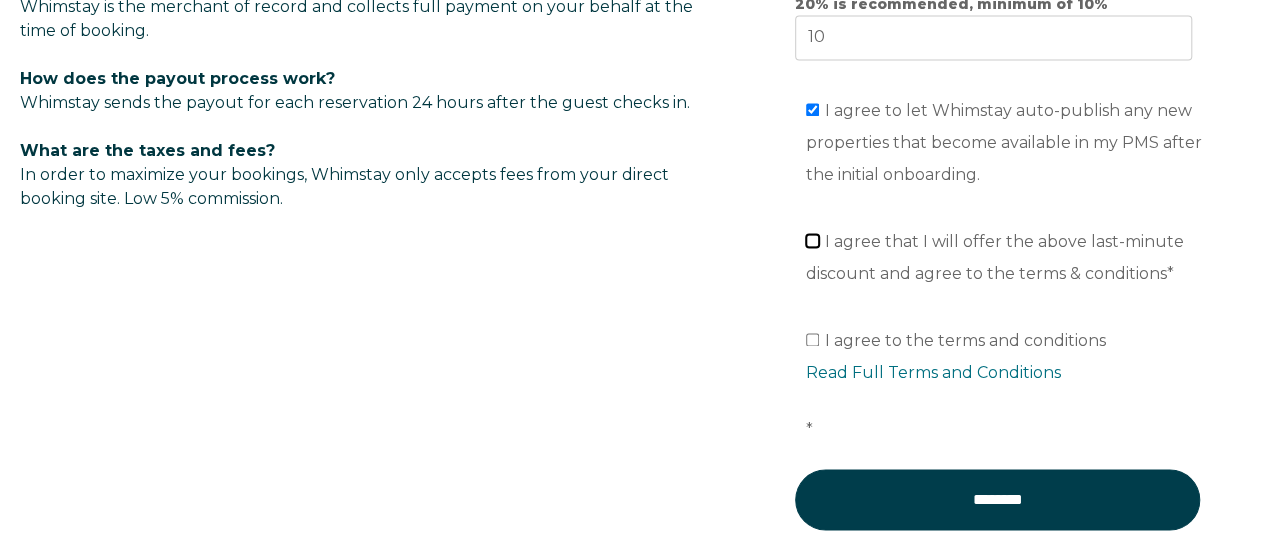 click on "I agree that I will offer the above last-minute discount and agree to the terms & conditions *" at bounding box center (812, 240) 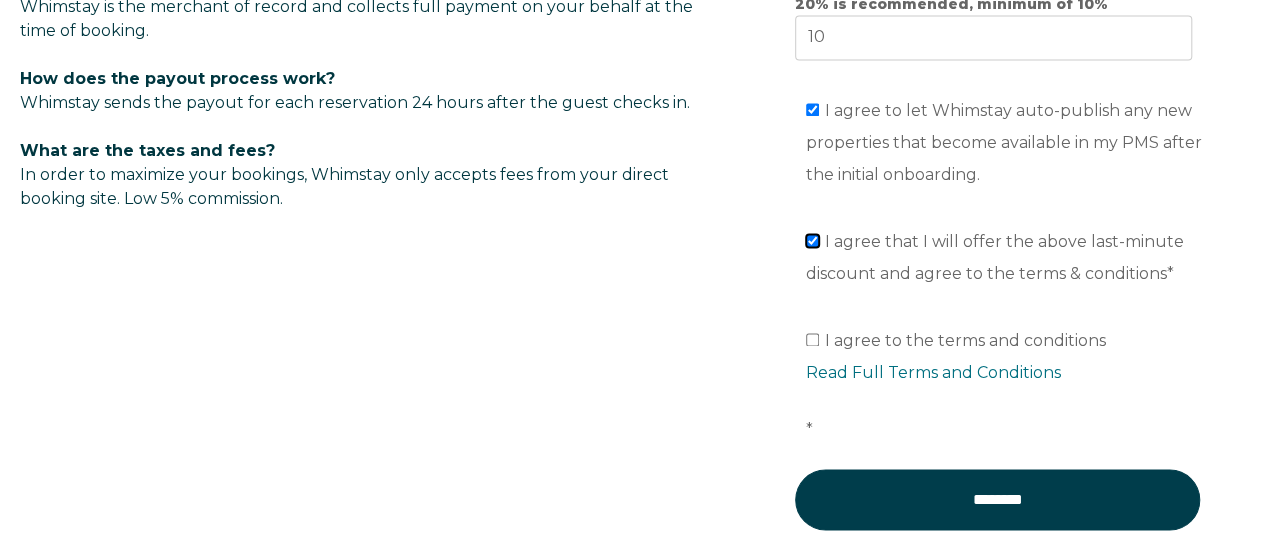 checkbox on "true" 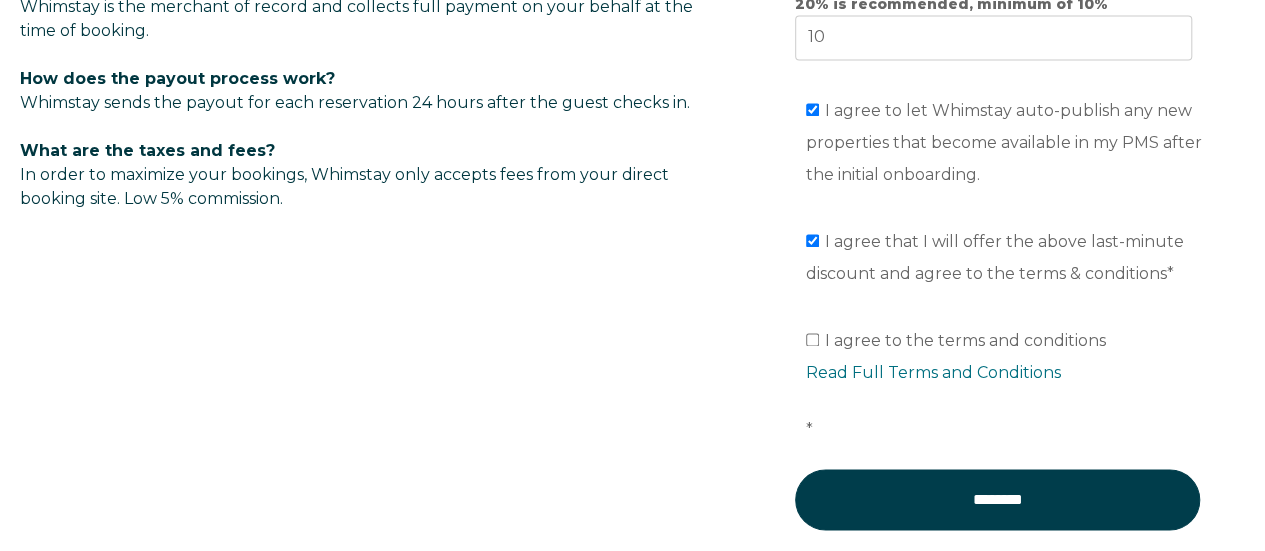 click on "I agree to the terms and conditions Read Full Terms and Conditions *" at bounding box center [1004, 384] 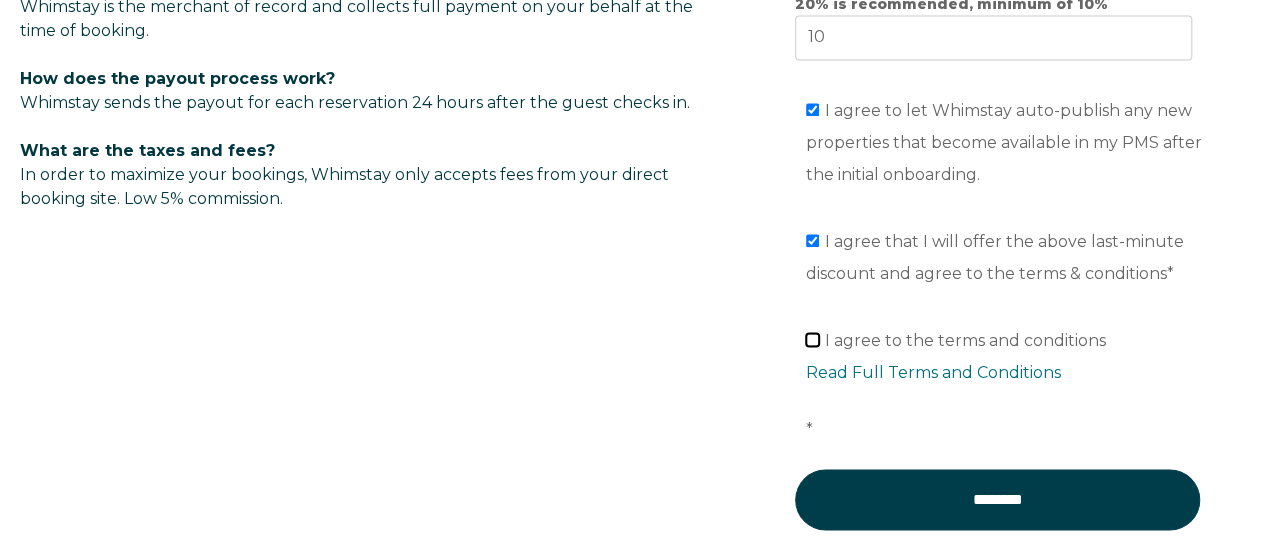click on "I agree to the terms and conditions Read Full Terms and Conditions *" at bounding box center (812, 339) 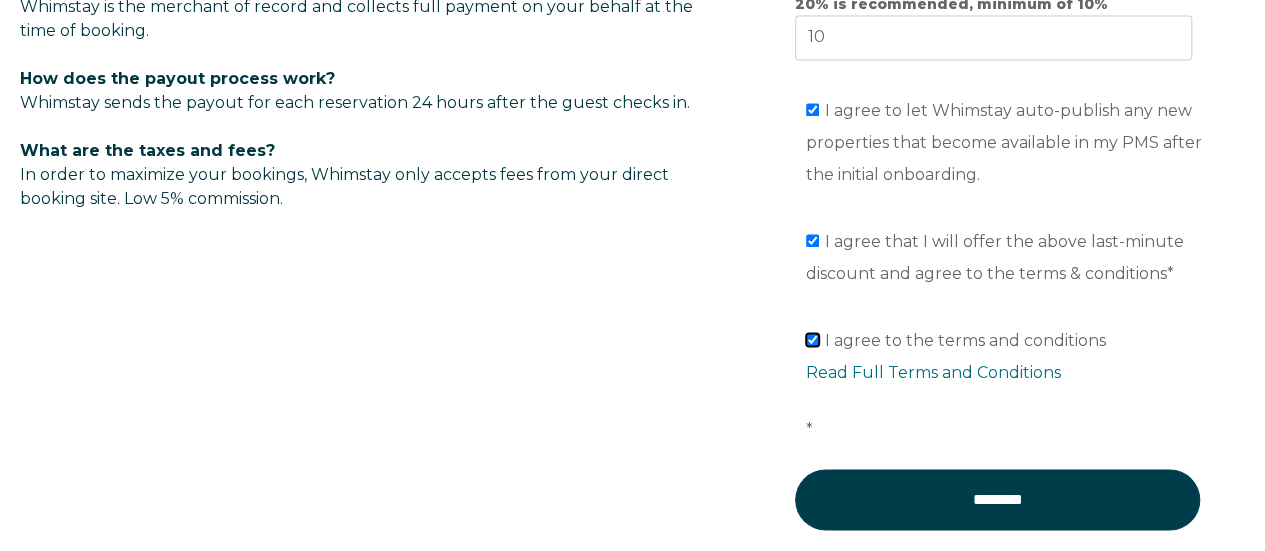 checkbox on "true" 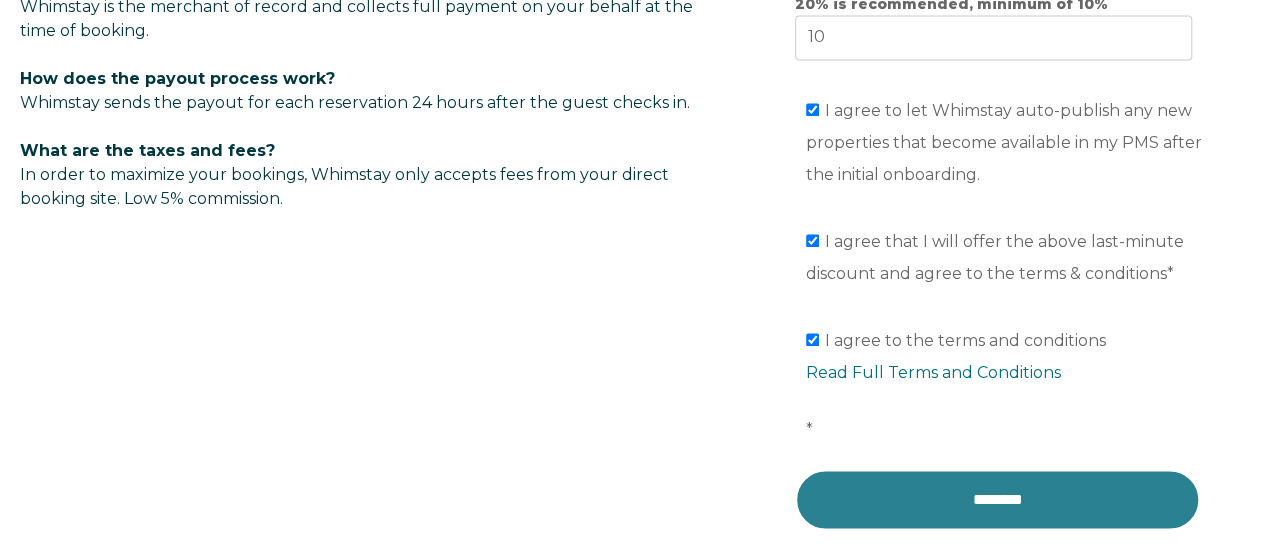 click on "********" at bounding box center (997, 499) 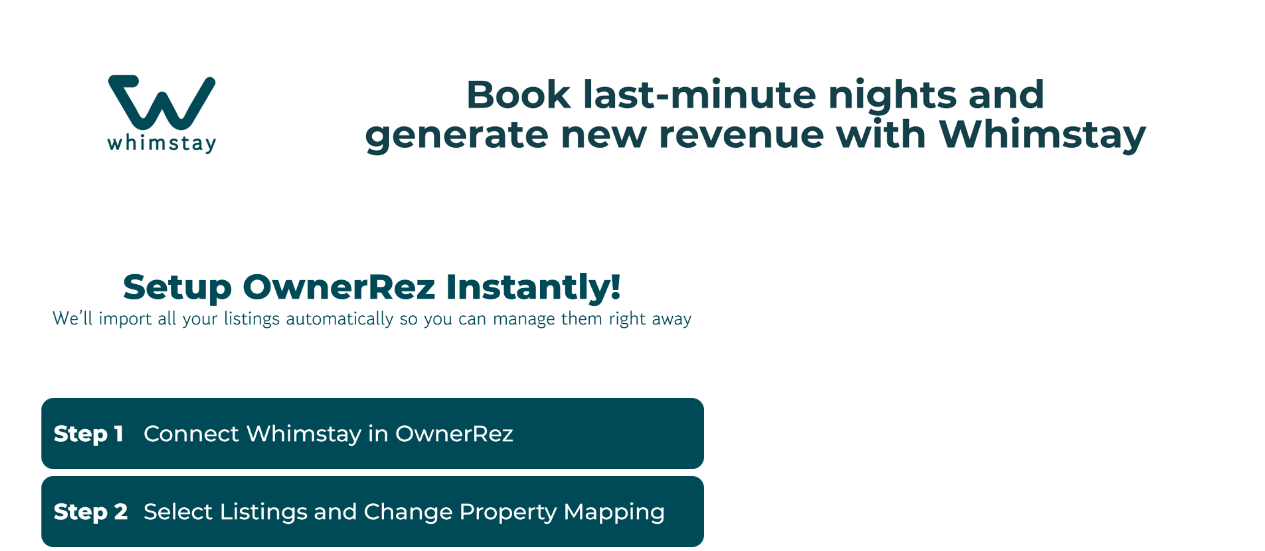 scroll, scrollTop: 0, scrollLeft: 0, axis: both 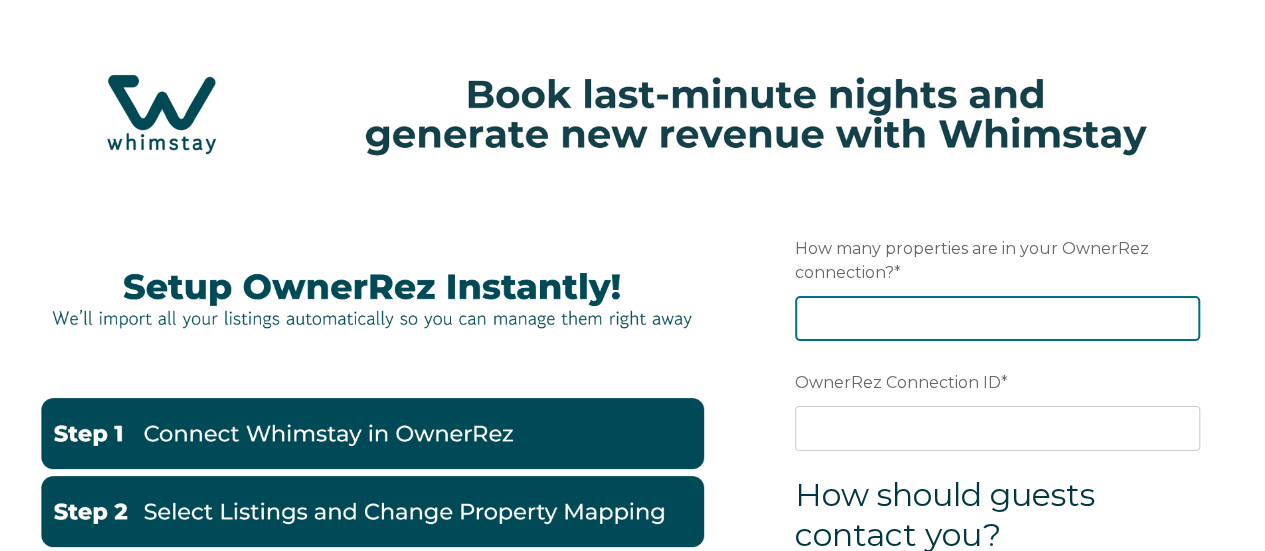click on "How many properties are in your OwnerRez connection? *" at bounding box center (997, 318) 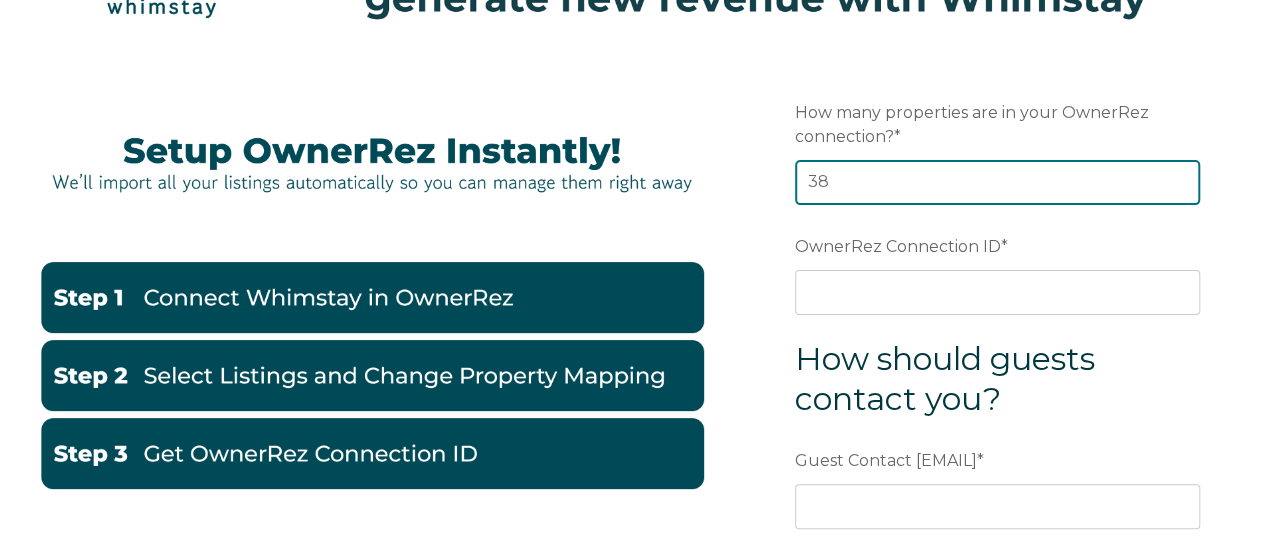 scroll, scrollTop: 140, scrollLeft: 0, axis: vertical 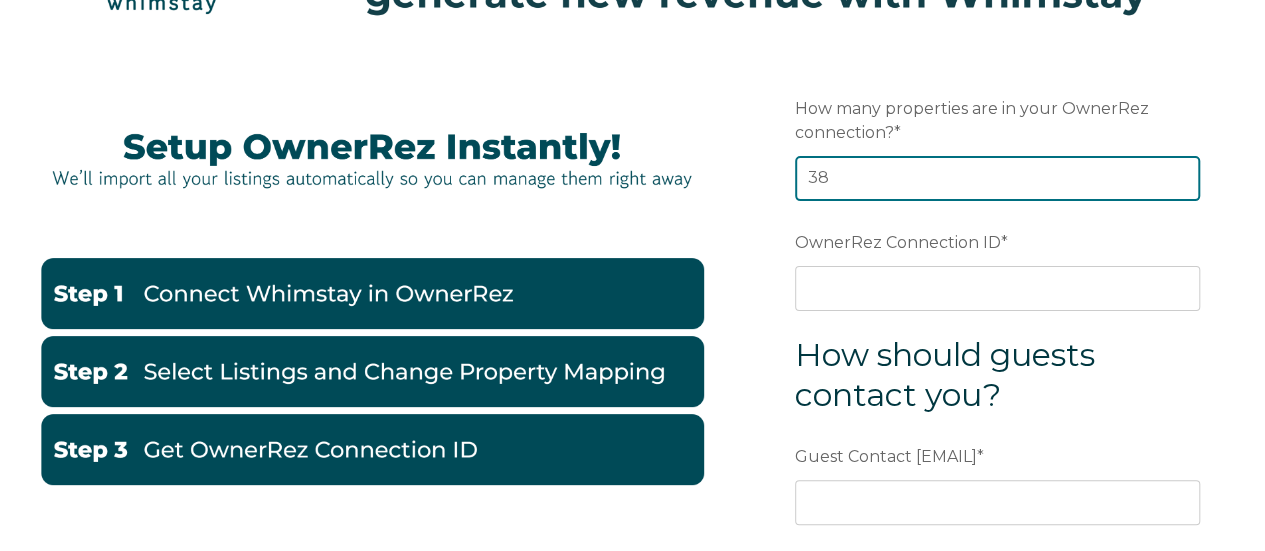 type on "38" 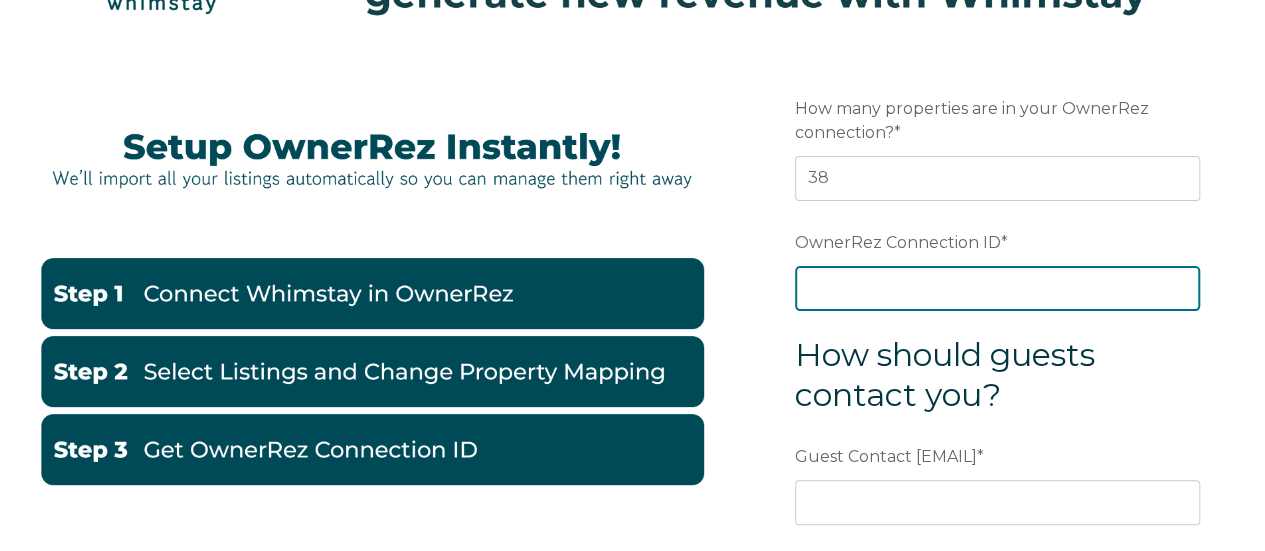 click on "OwnerRez Connection ID *" at bounding box center (997, 288) 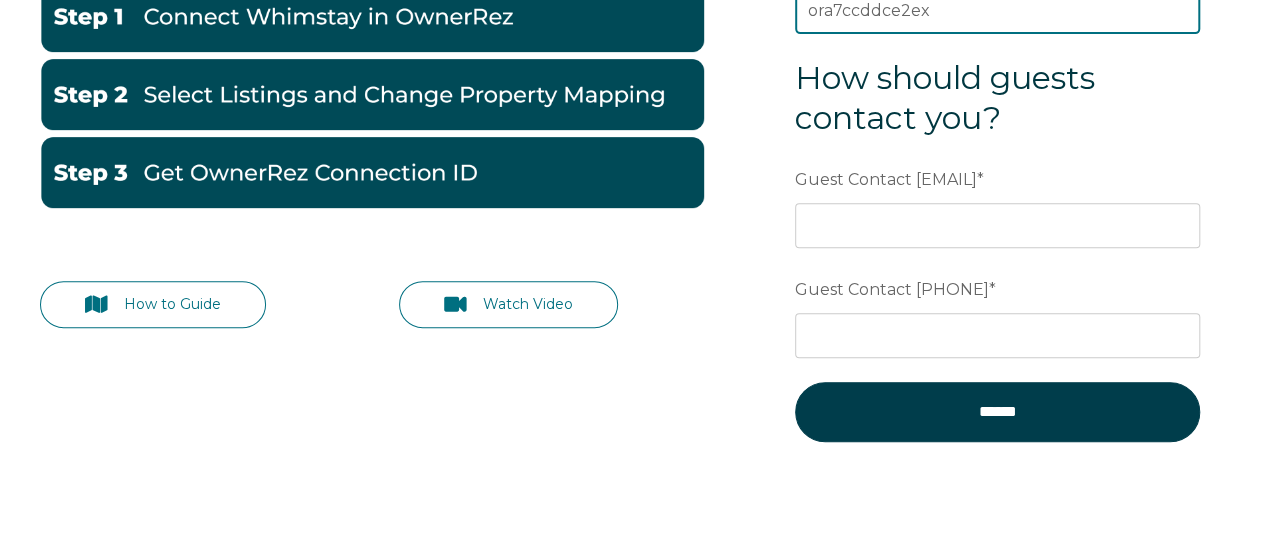 scroll, scrollTop: 418, scrollLeft: 0, axis: vertical 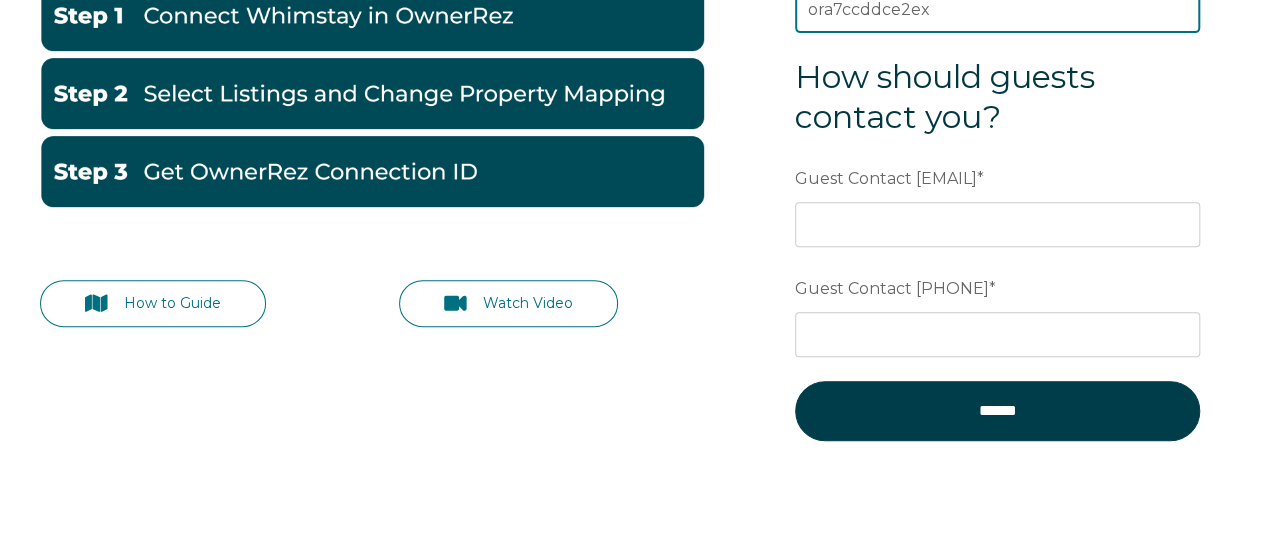 type on "ora7ccddce2ex" 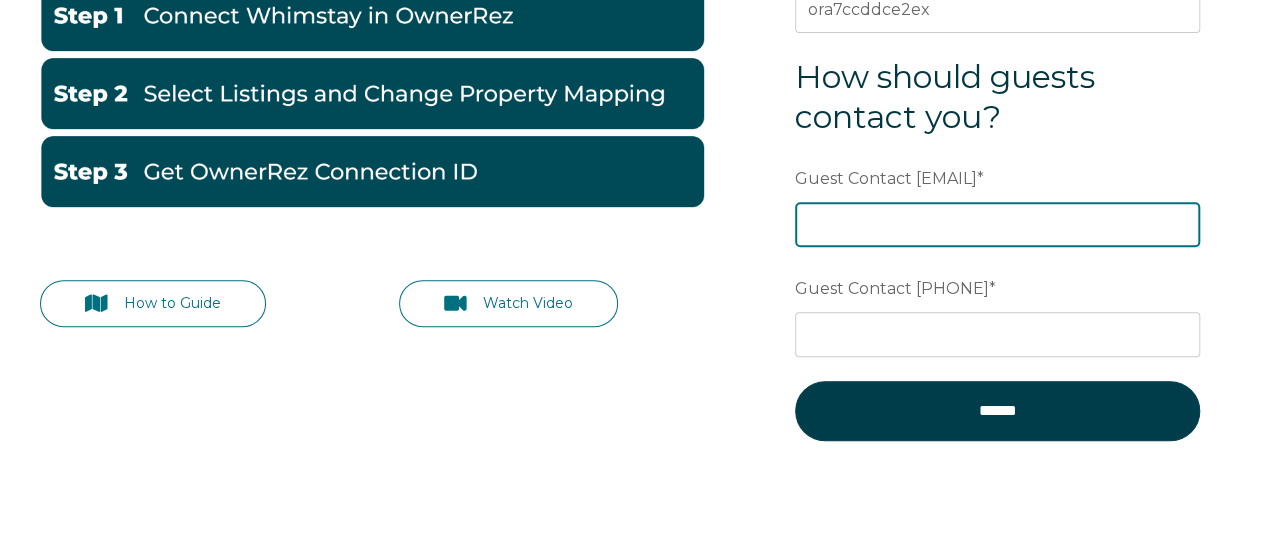 click on "Guest Contact [EMAIL]" at bounding box center [997, 224] 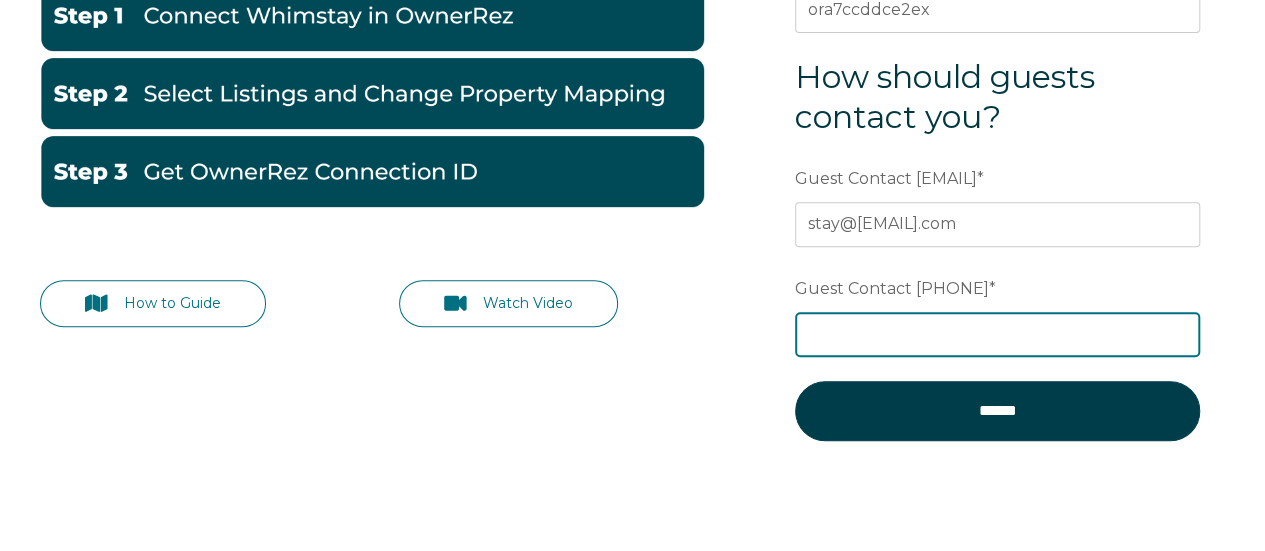 click on "Guest Contact [PHONE]" at bounding box center (997, 334) 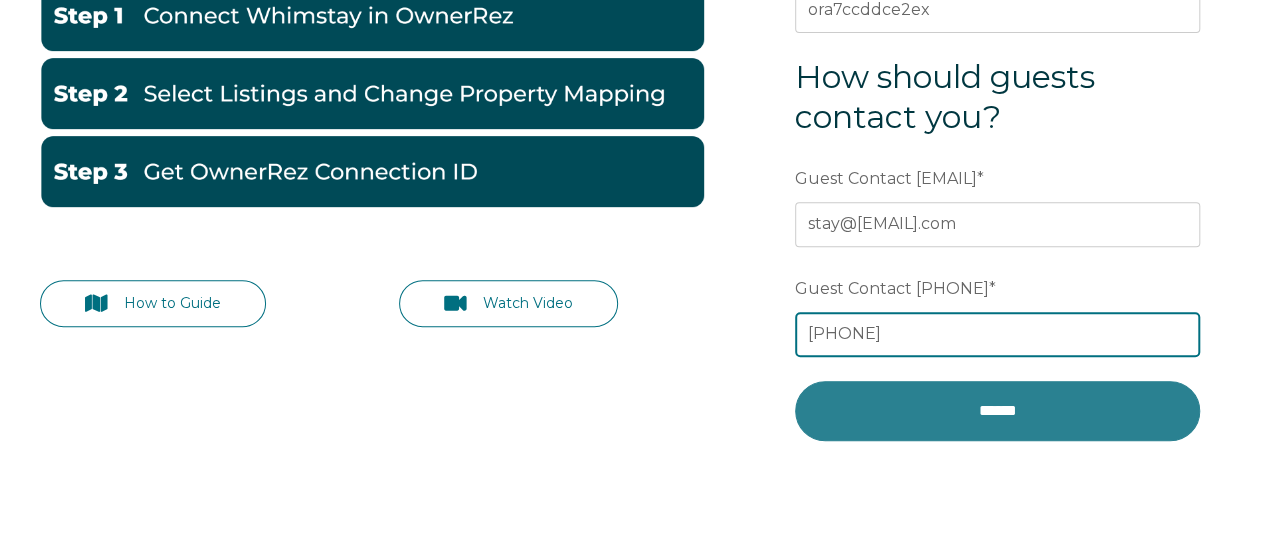 type on "[PHONE]" 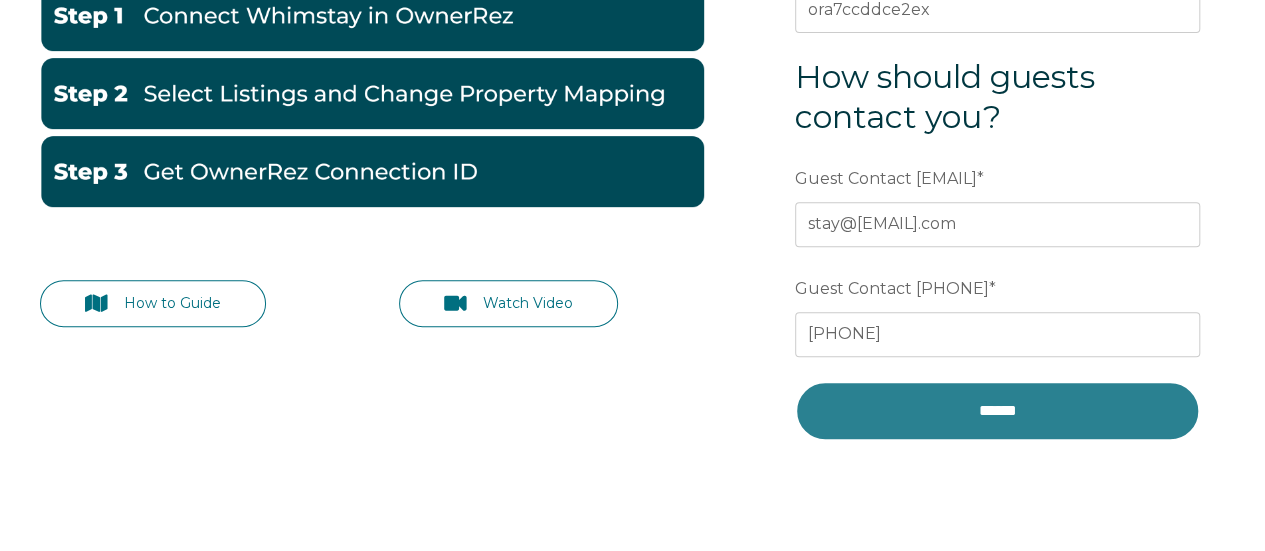 click on "******" at bounding box center (997, 411) 